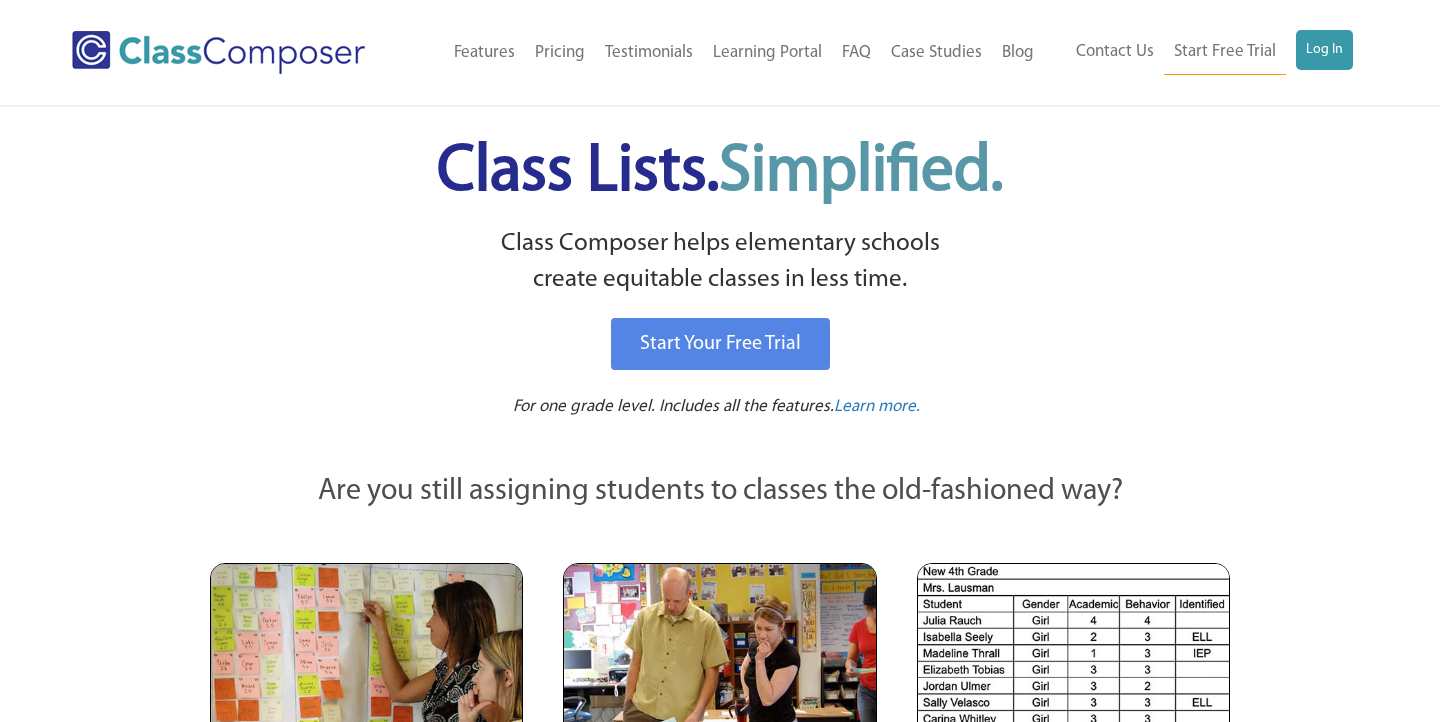 scroll, scrollTop: 0, scrollLeft: 0, axis: both 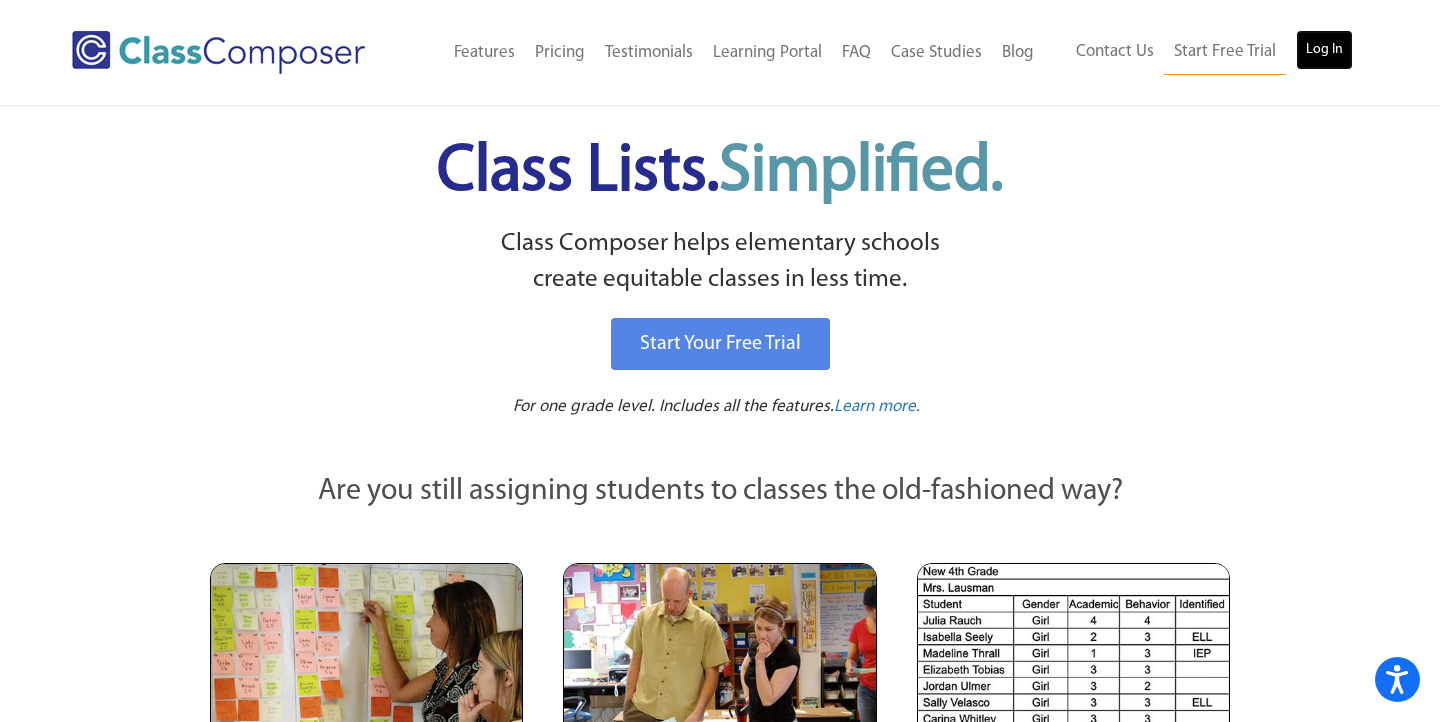 click on "Log In" at bounding box center (1324, 50) 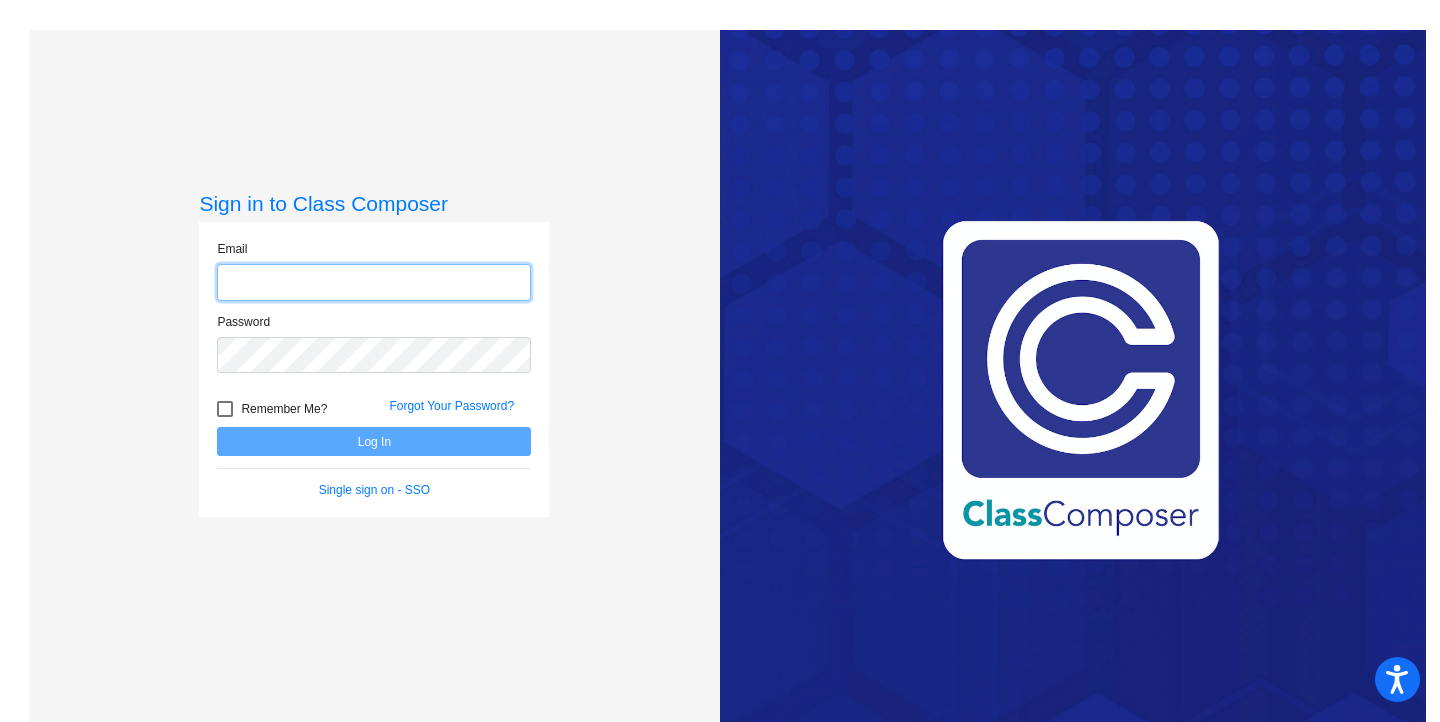 scroll, scrollTop: 0, scrollLeft: 0, axis: both 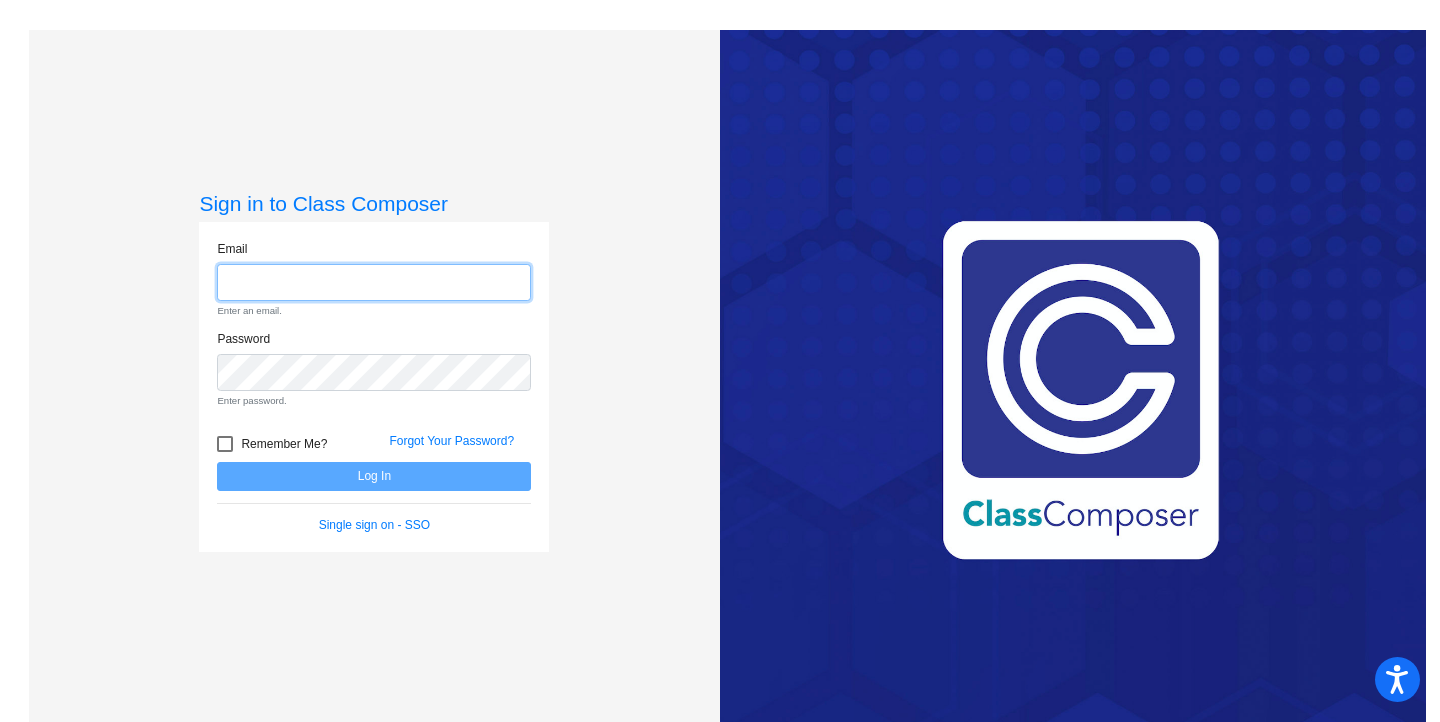 type on "[EMAIL]" 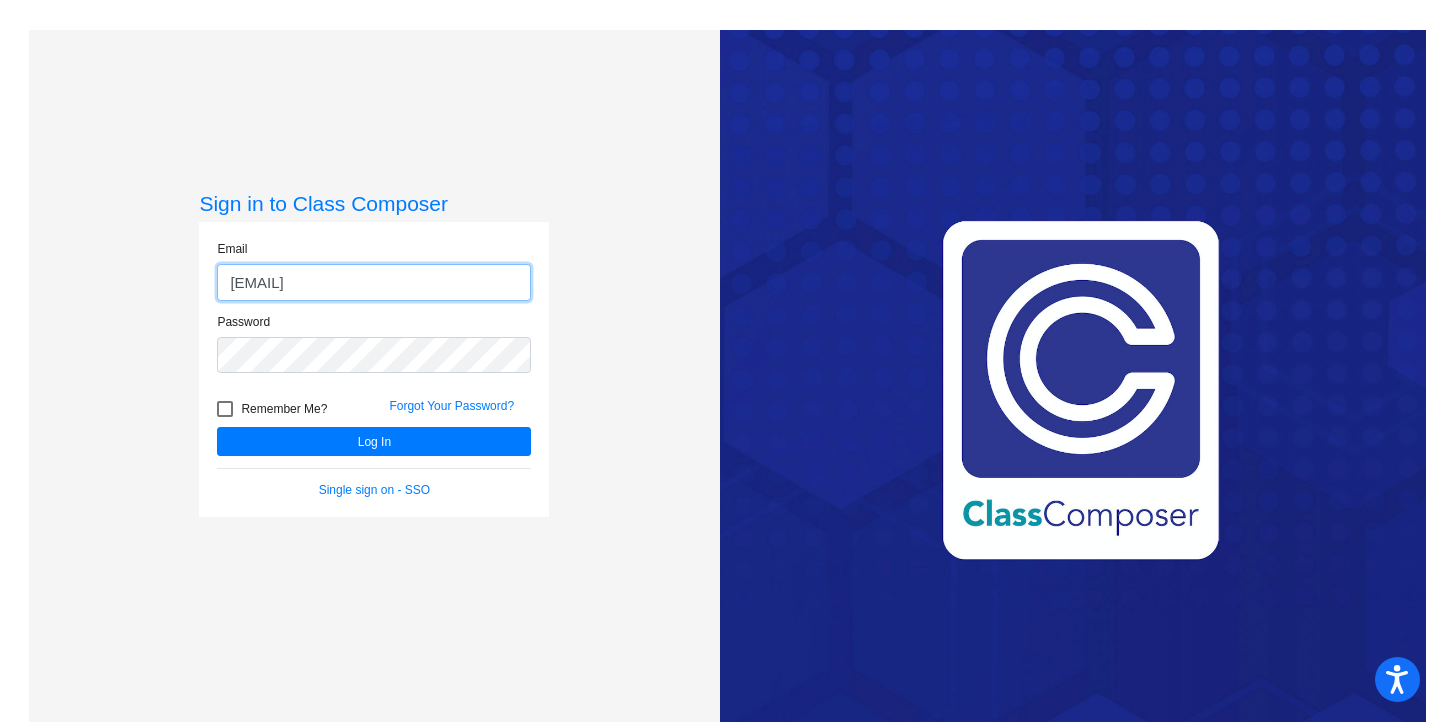 click on "Log In" 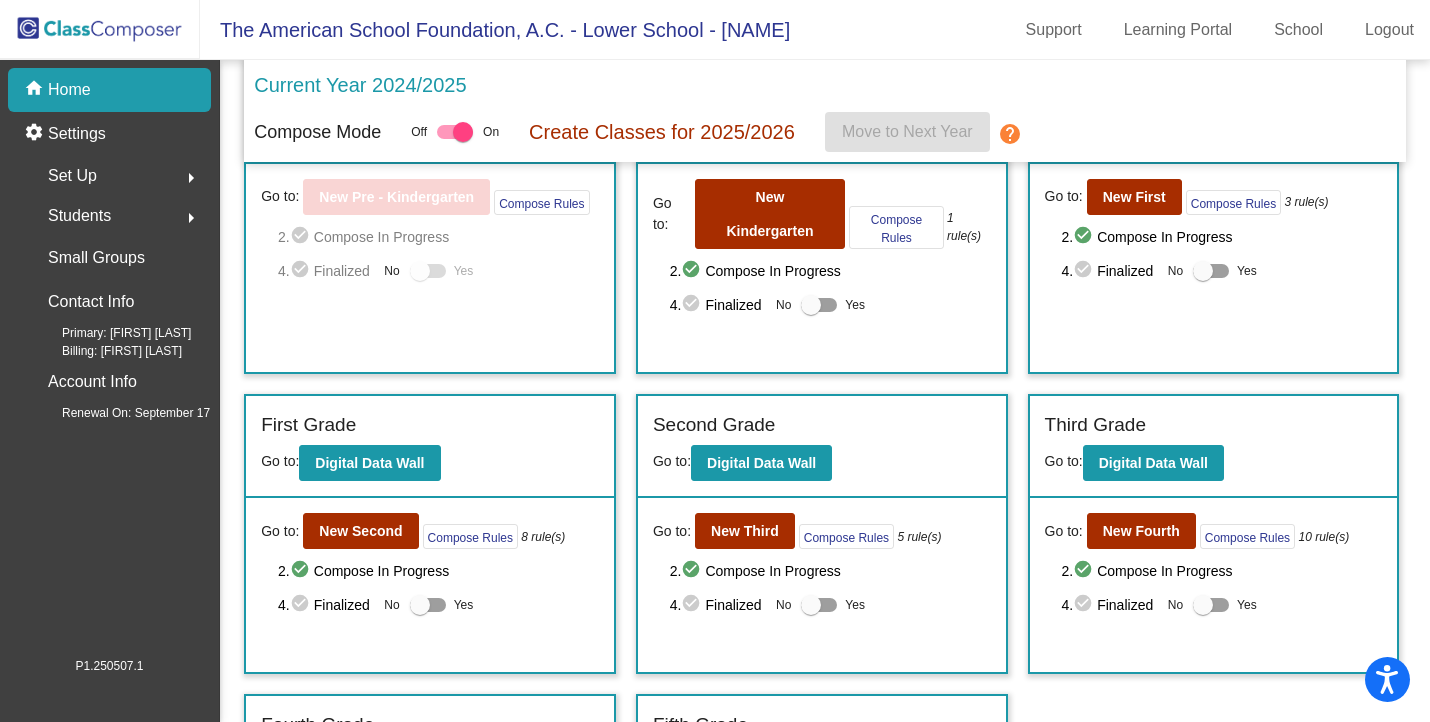scroll, scrollTop: 116, scrollLeft: 0, axis: vertical 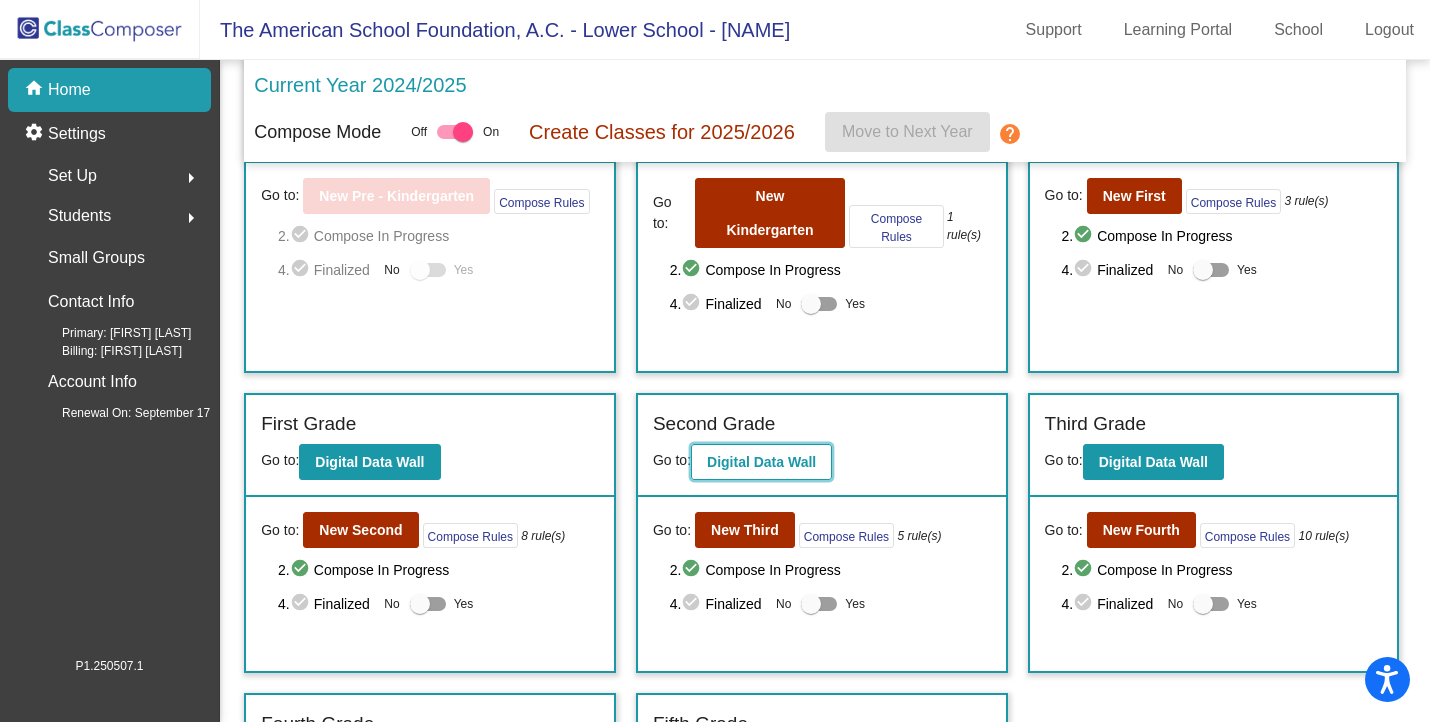 click on "Digital Data Wall" 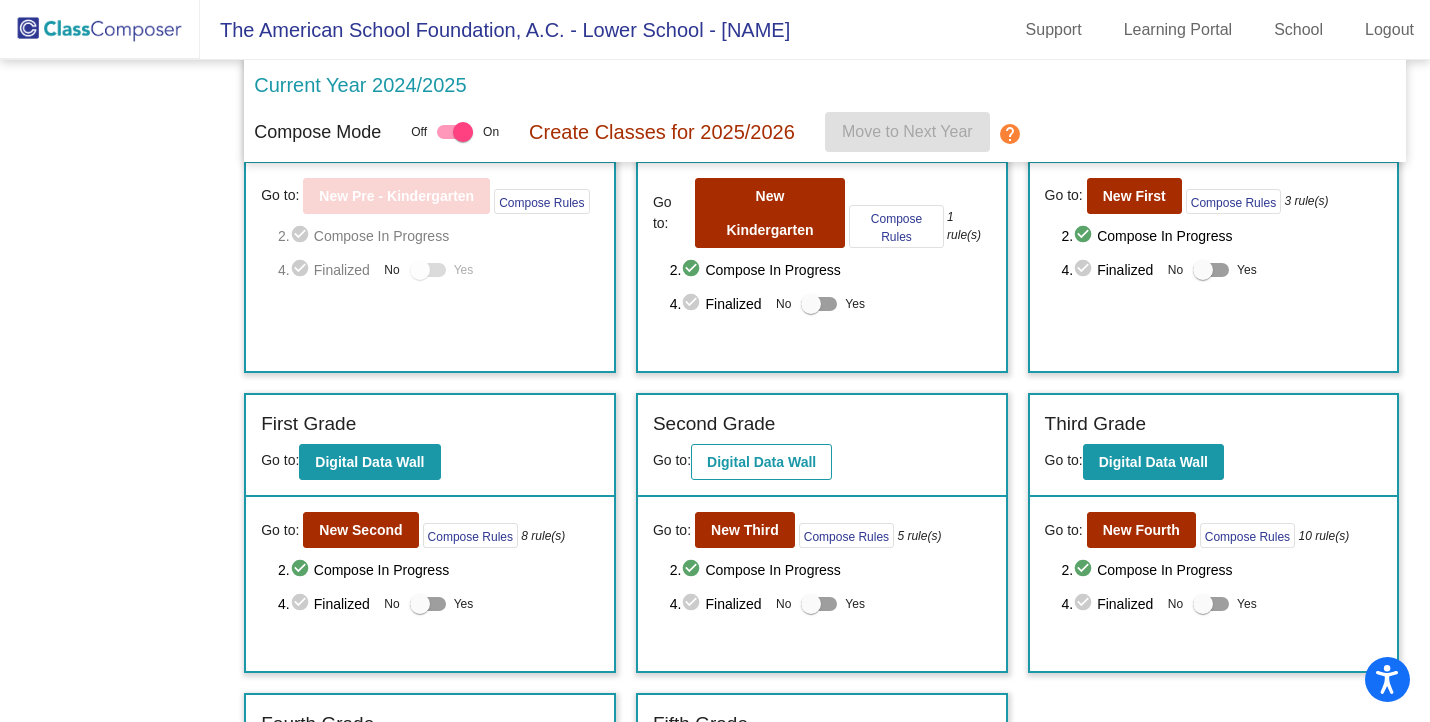 scroll, scrollTop: 0, scrollLeft: 0, axis: both 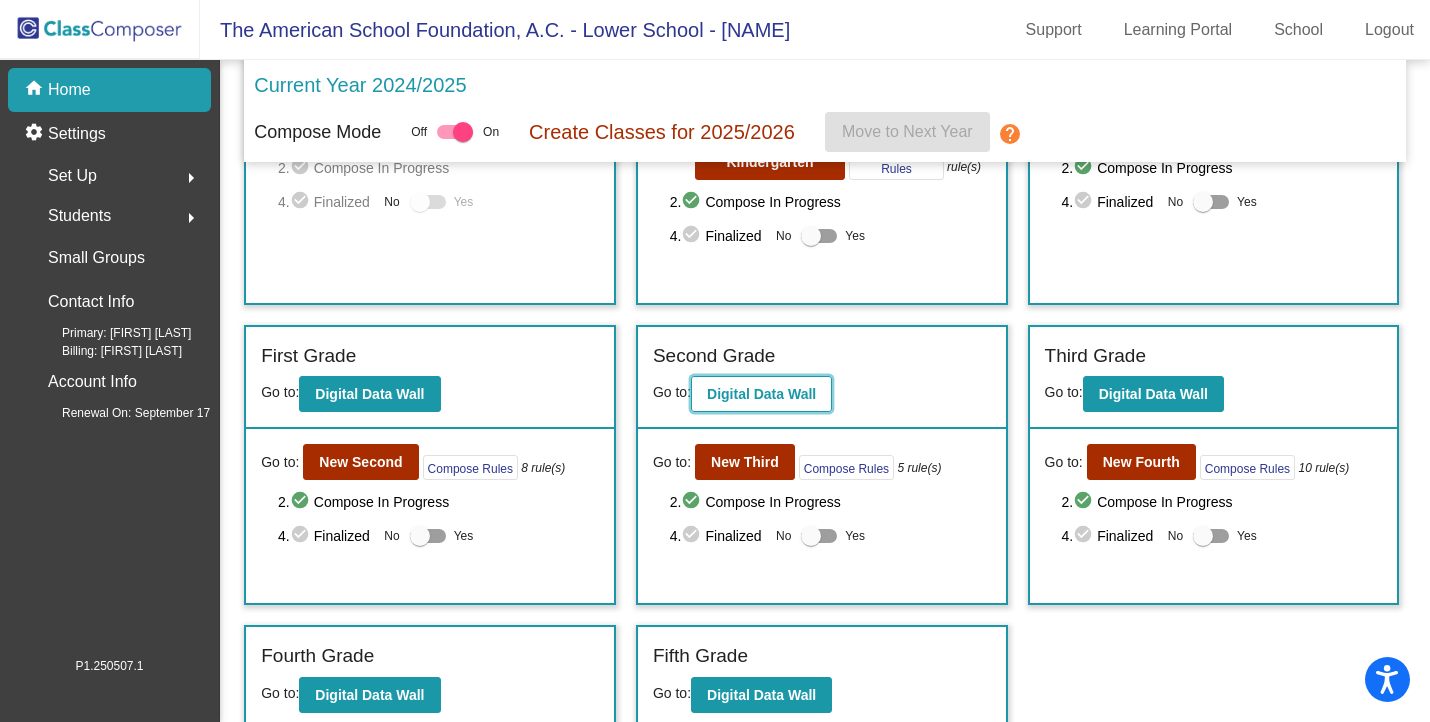 click on "Digital Data Wall" 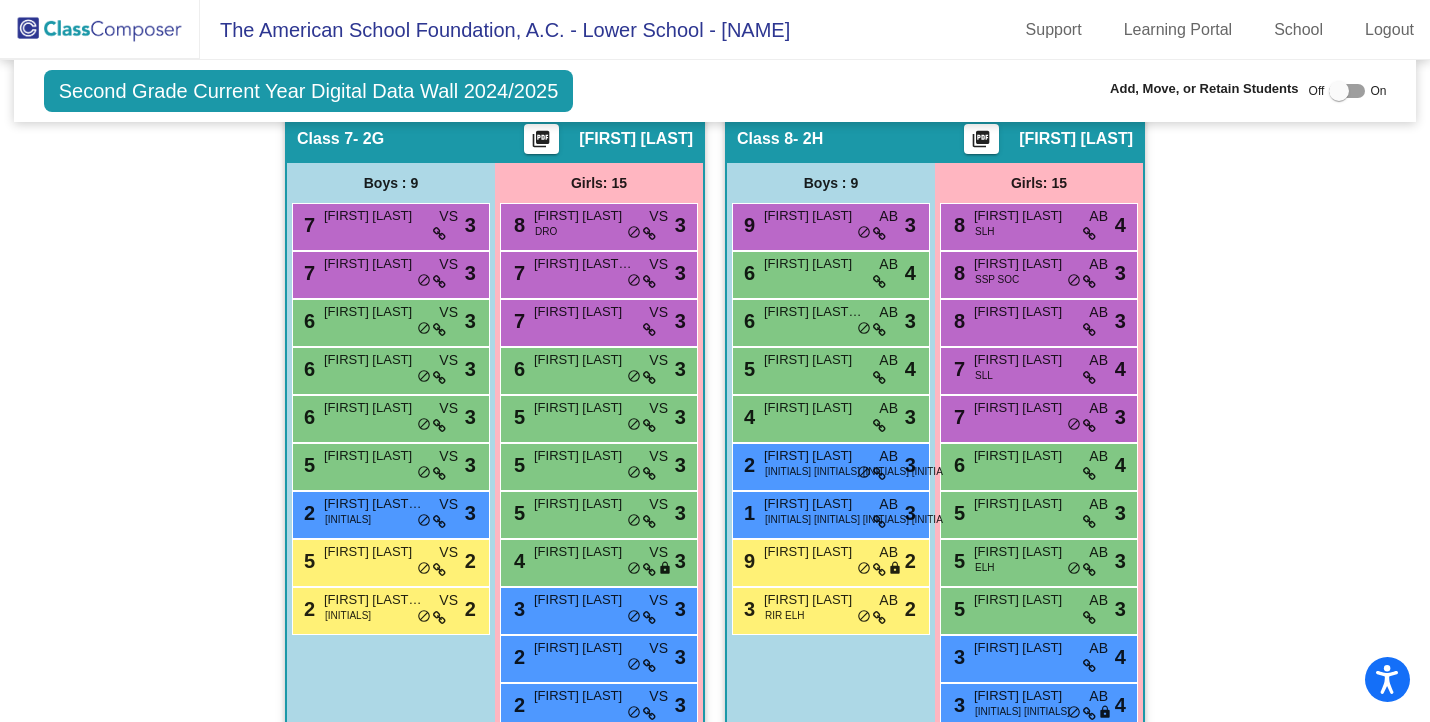 scroll, scrollTop: 2530, scrollLeft: 0, axis: vertical 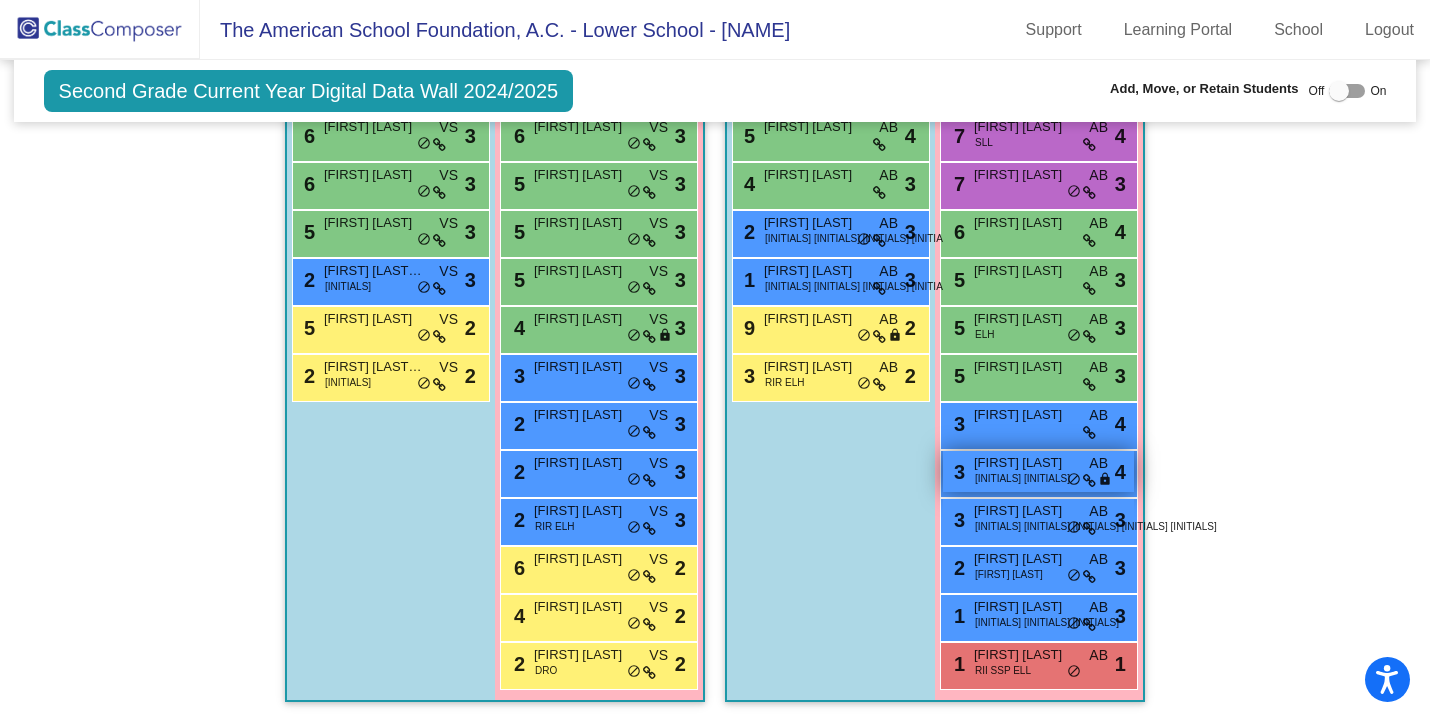click on "LUNA RODRIGUEZ" at bounding box center (1024, 463) 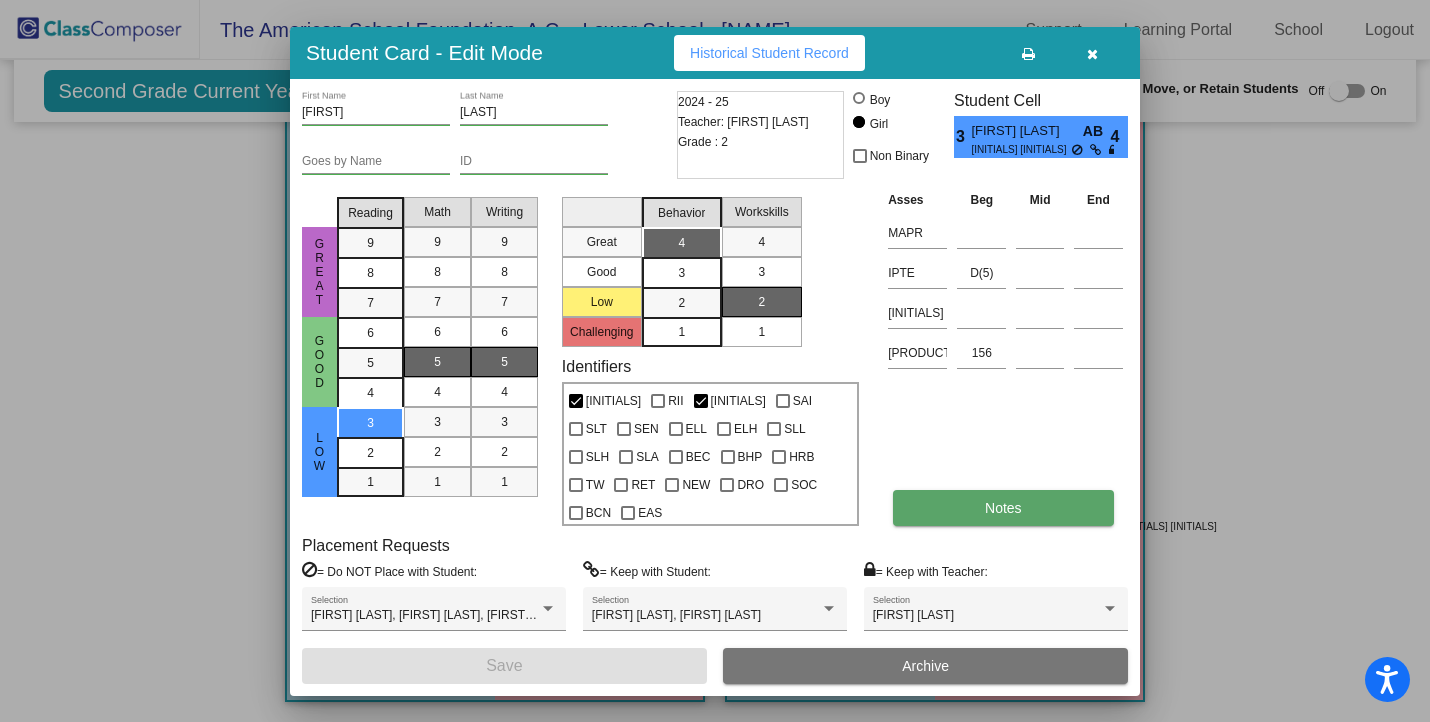 click on "Notes" at bounding box center [1003, 508] 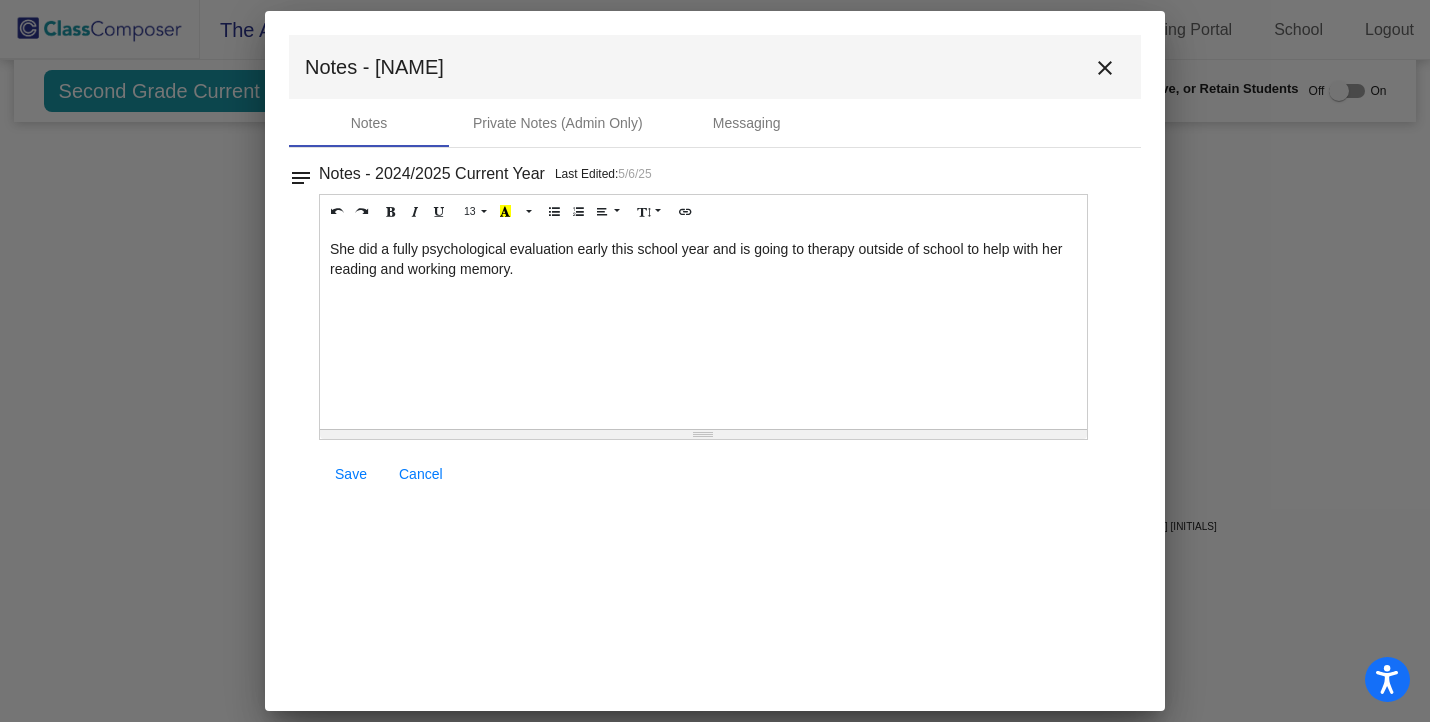 click on "close" at bounding box center [1105, 68] 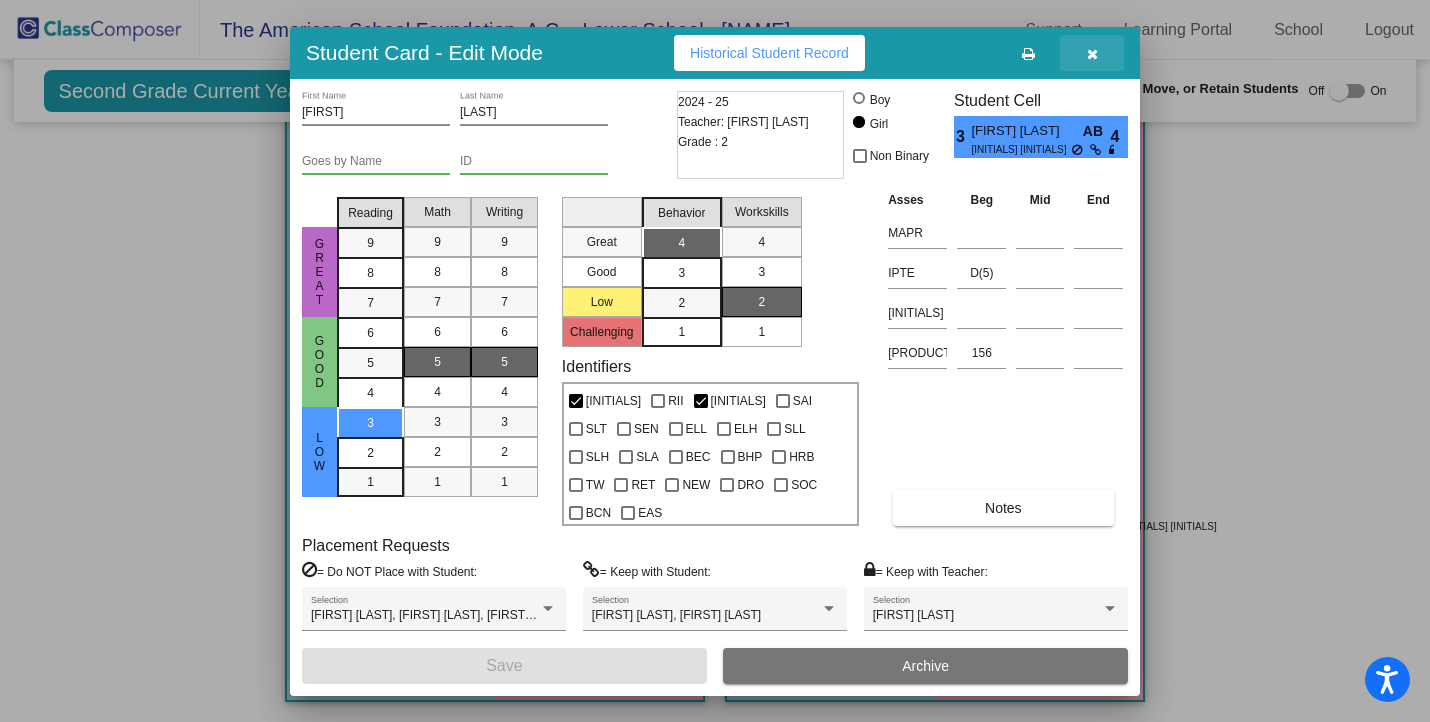 click at bounding box center (1092, 54) 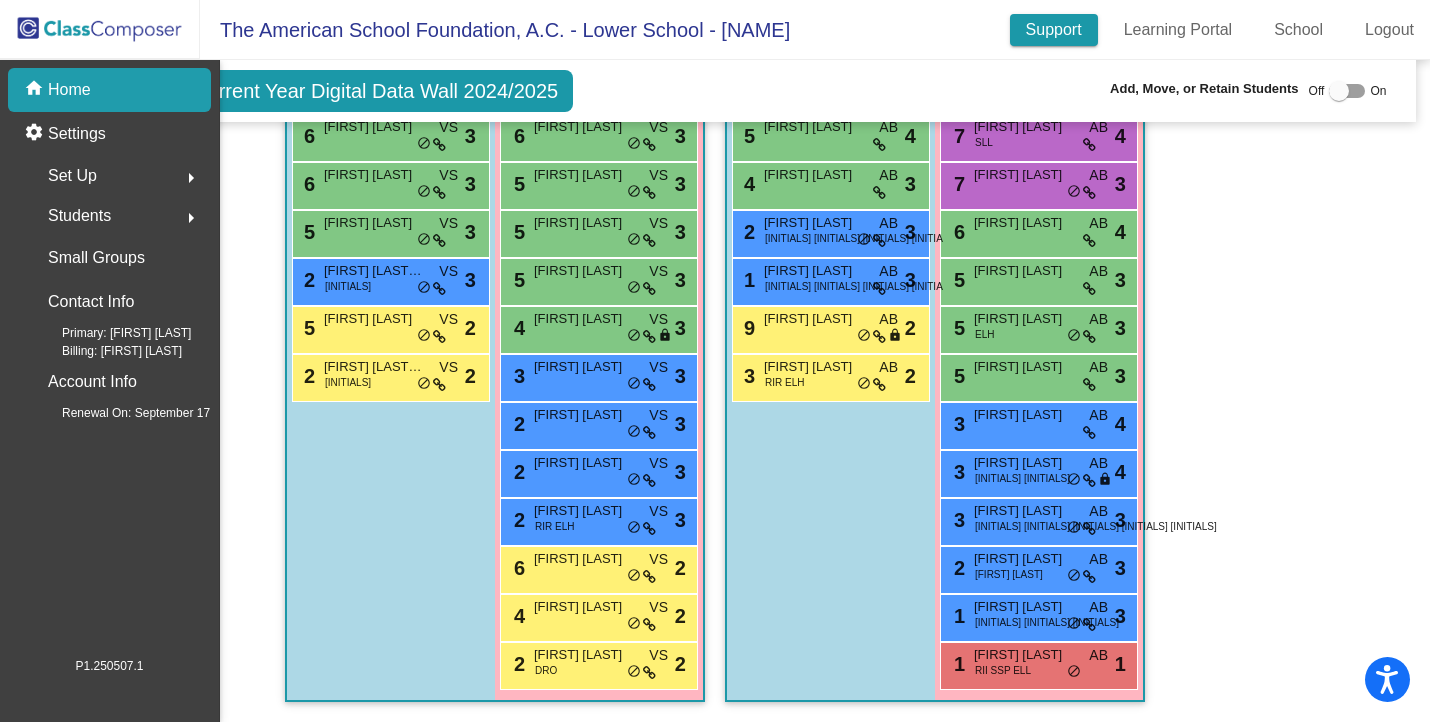 scroll, scrollTop: 0, scrollLeft: 0, axis: both 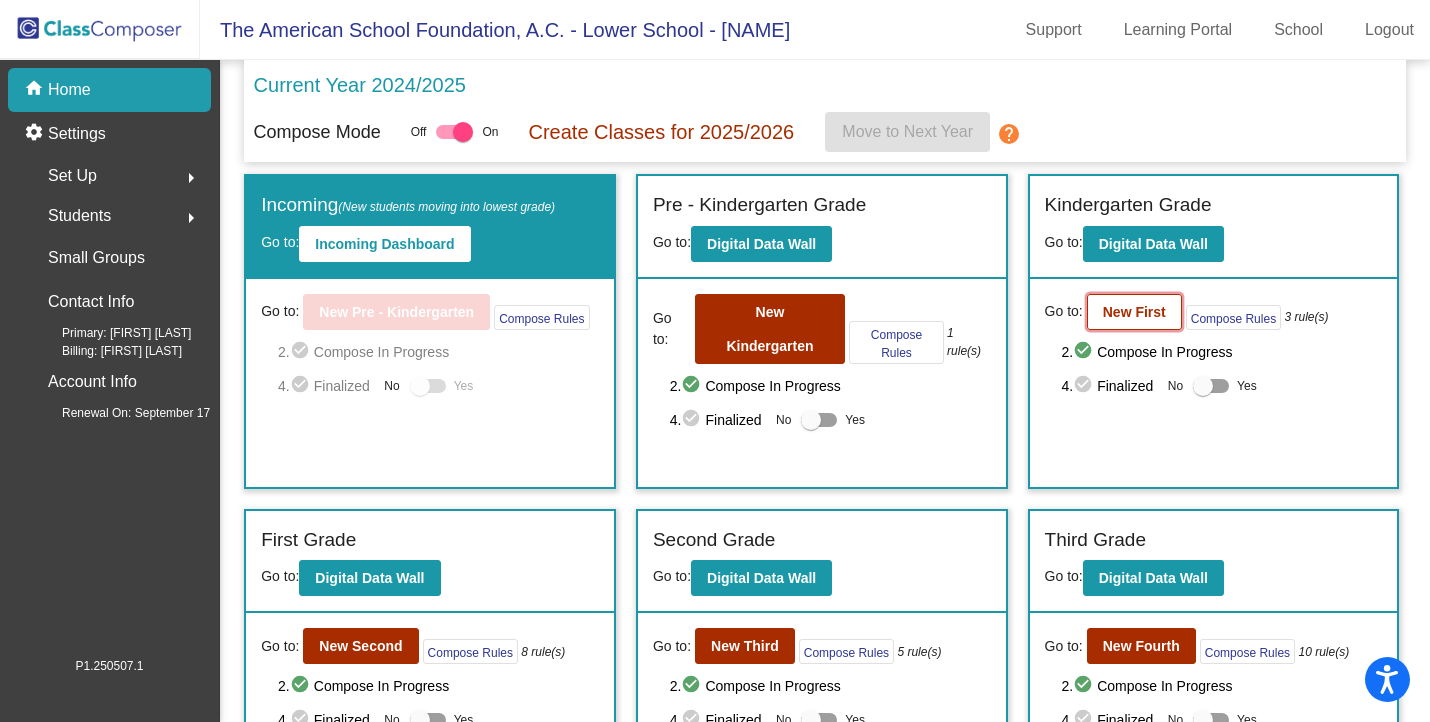 click on "New First" 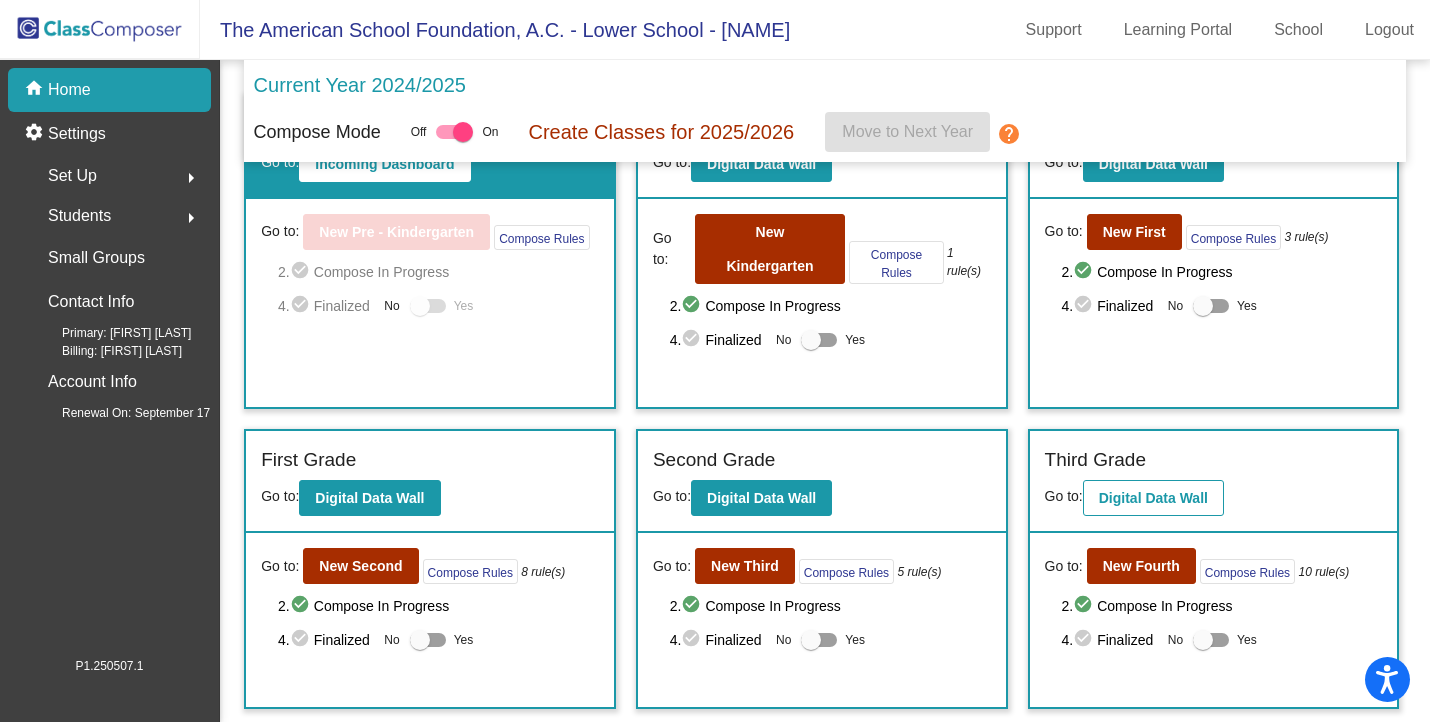 scroll, scrollTop: 0, scrollLeft: 0, axis: both 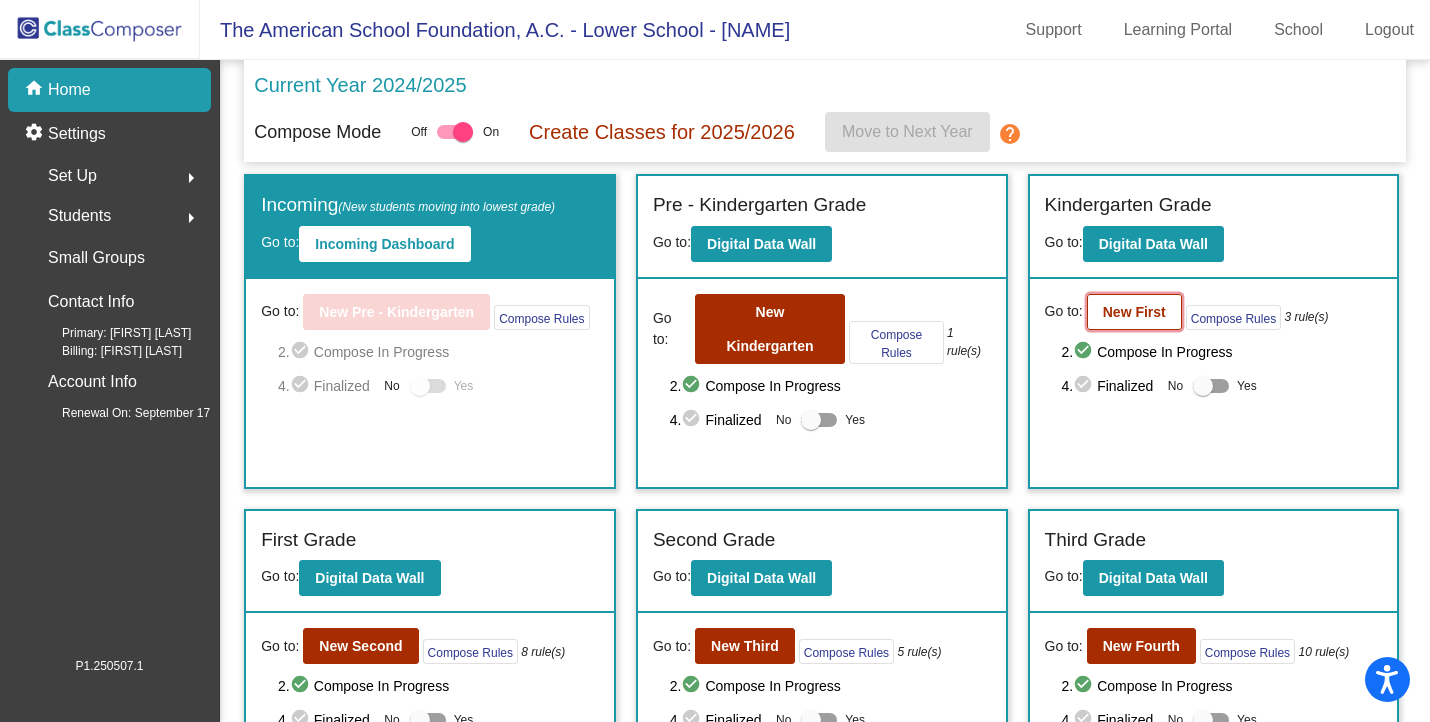 click on "New First" 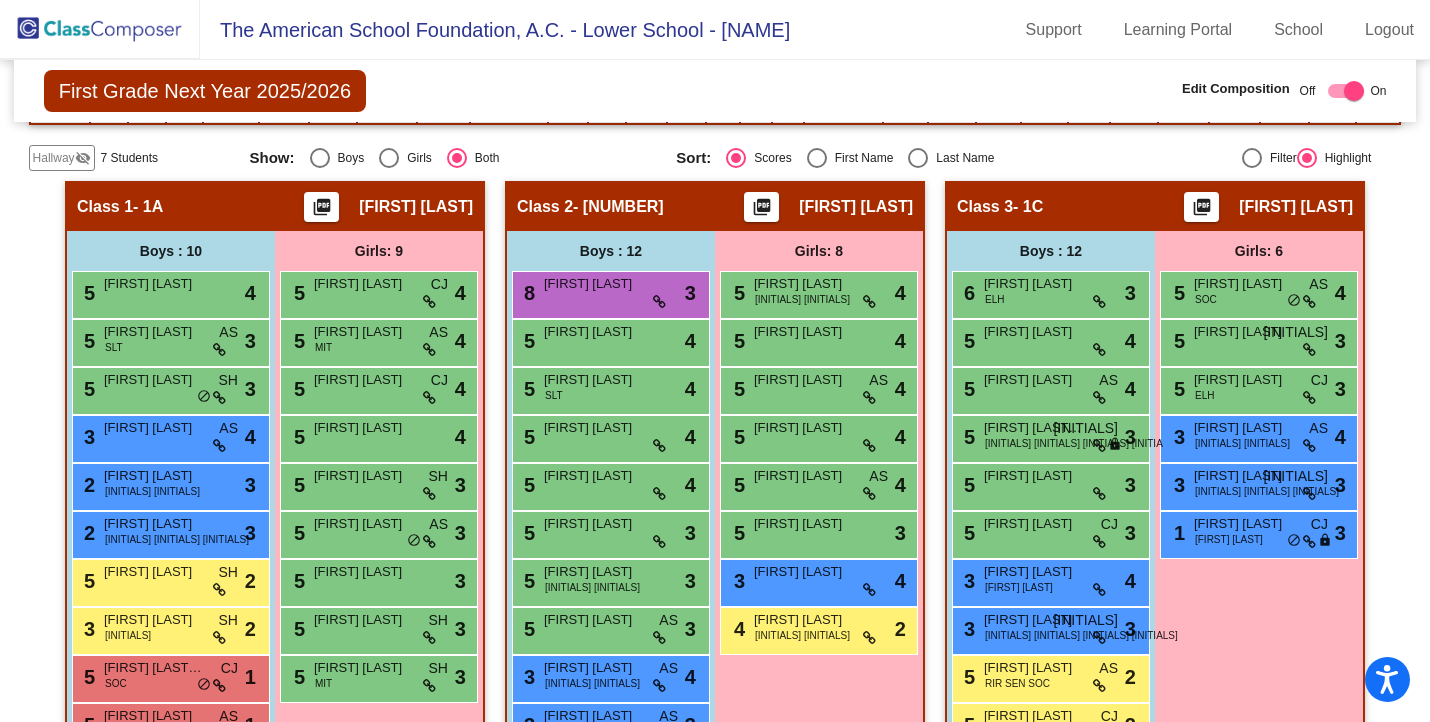 scroll, scrollTop: 536, scrollLeft: 0, axis: vertical 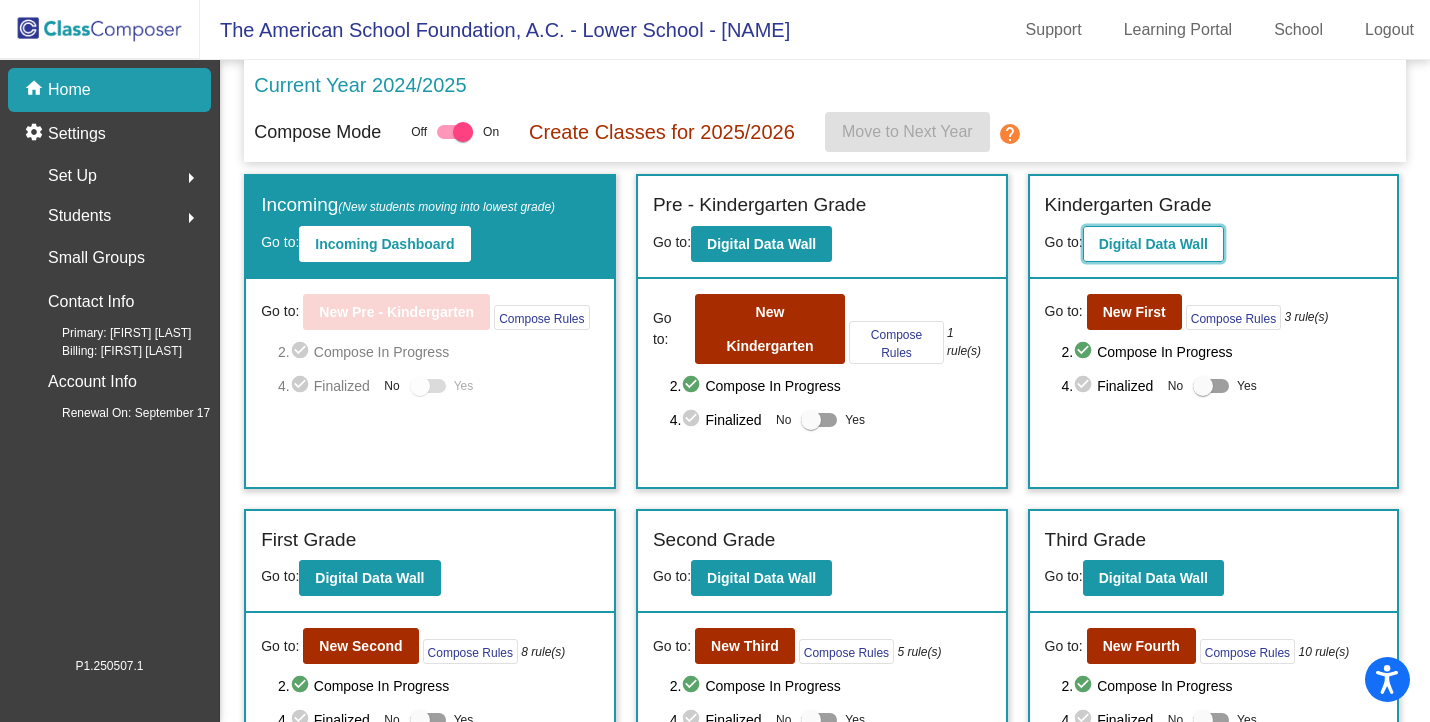 click on "Digital Data Wall" 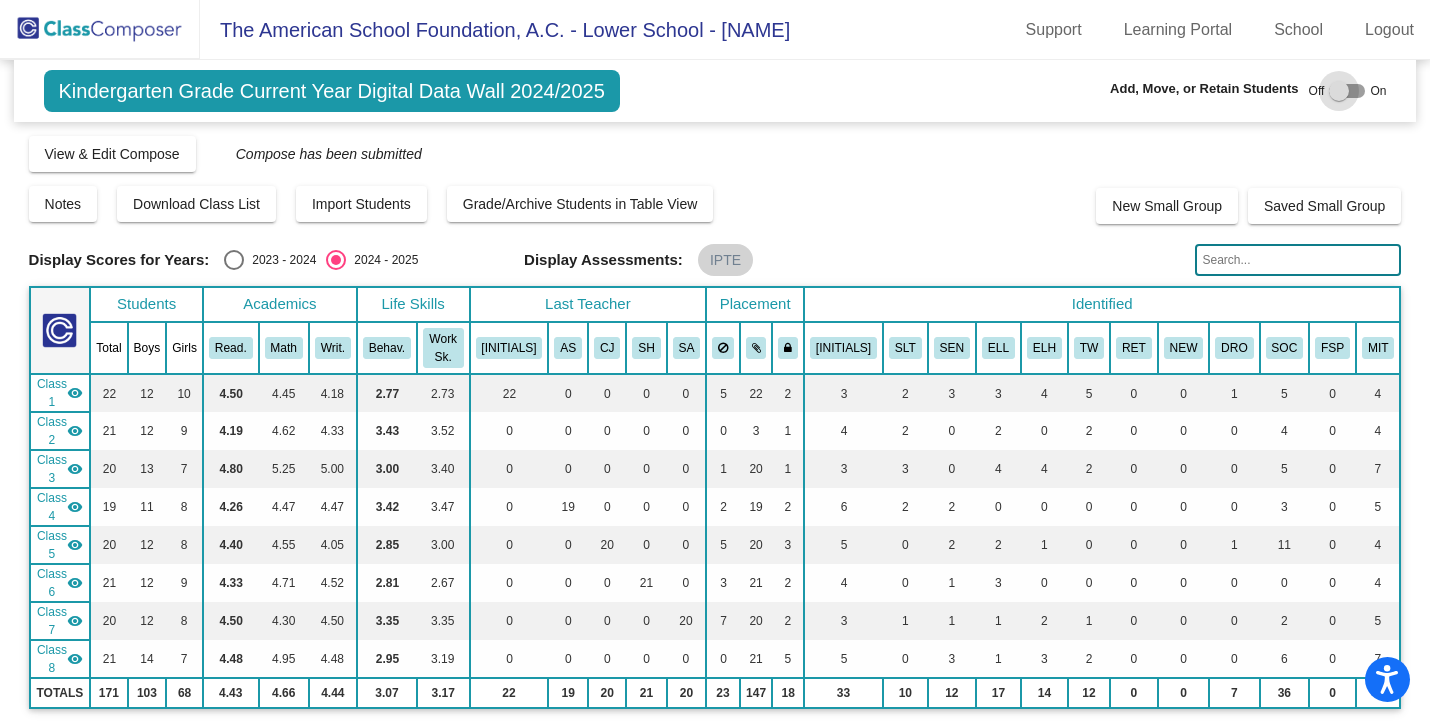 click at bounding box center (1339, 91) 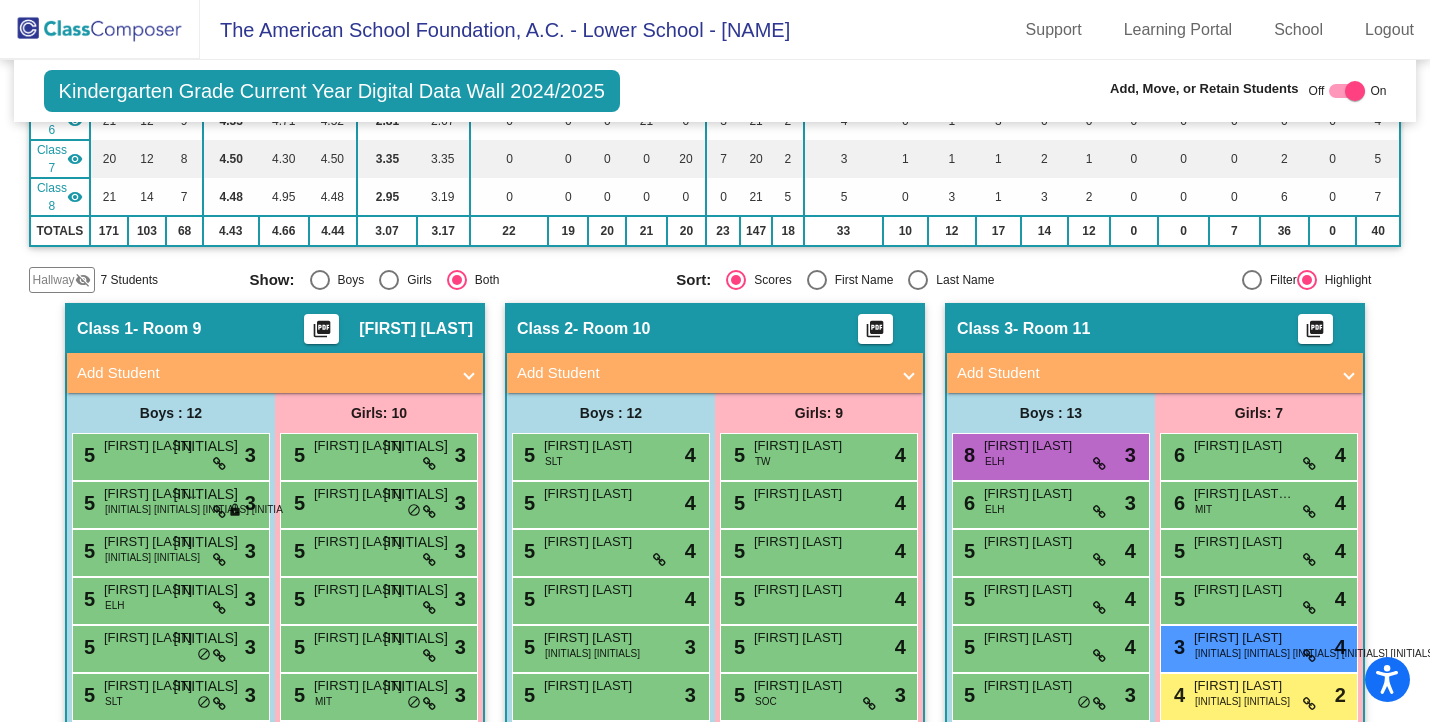 scroll, scrollTop: 0, scrollLeft: 0, axis: both 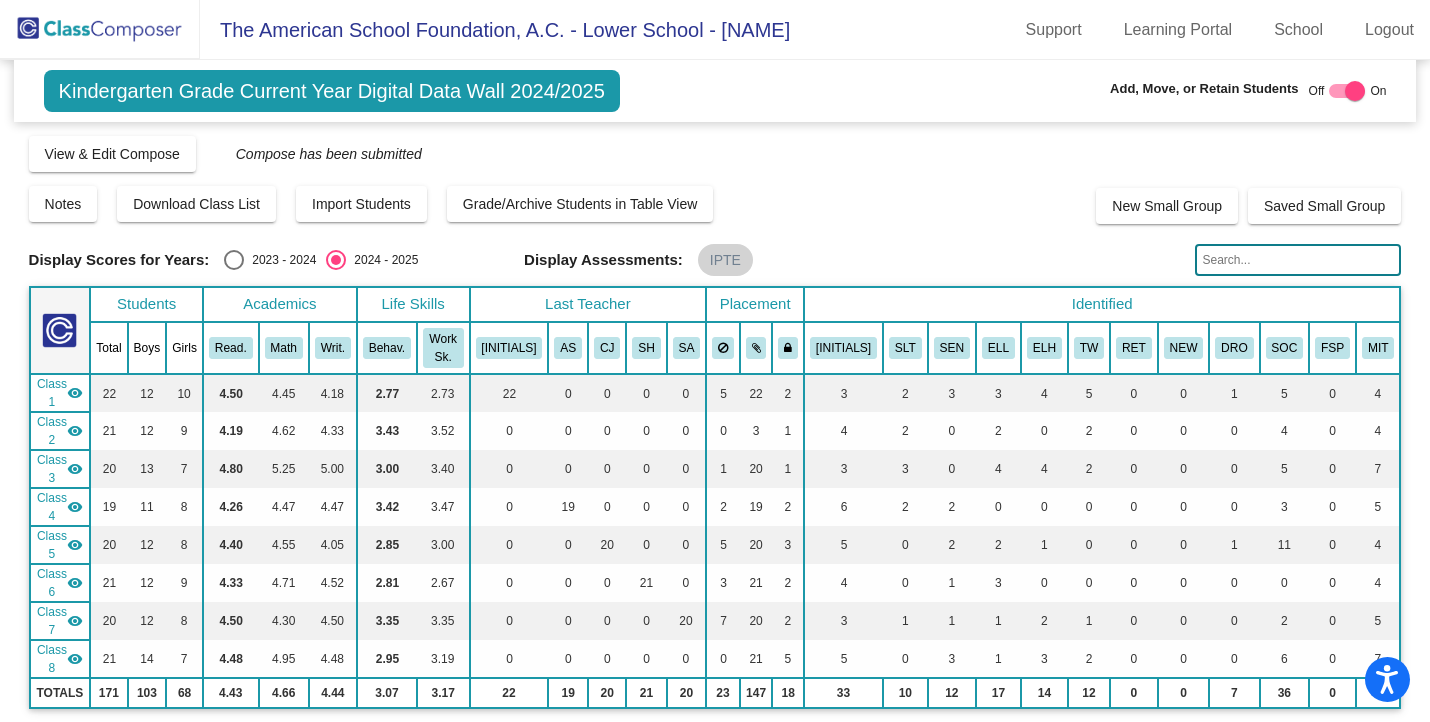 click at bounding box center (1355, 91) 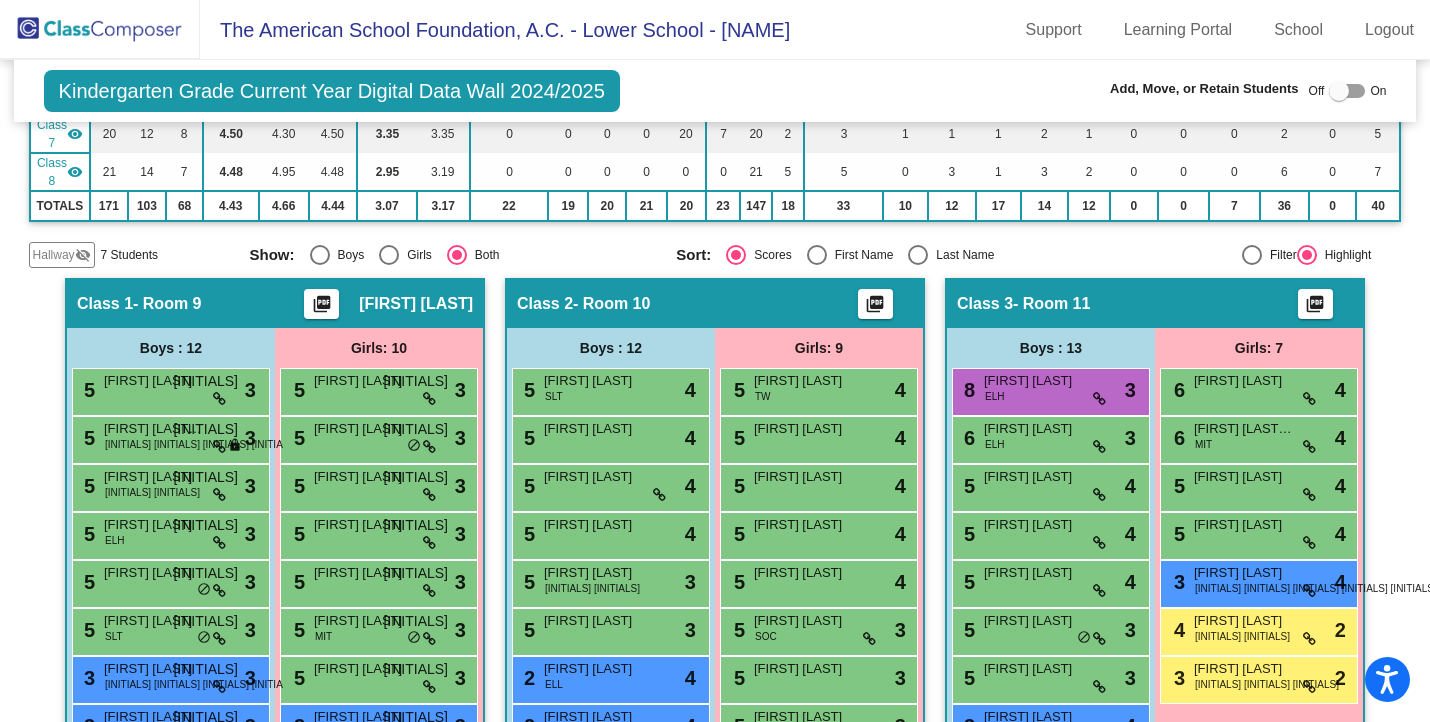 scroll, scrollTop: 505, scrollLeft: 0, axis: vertical 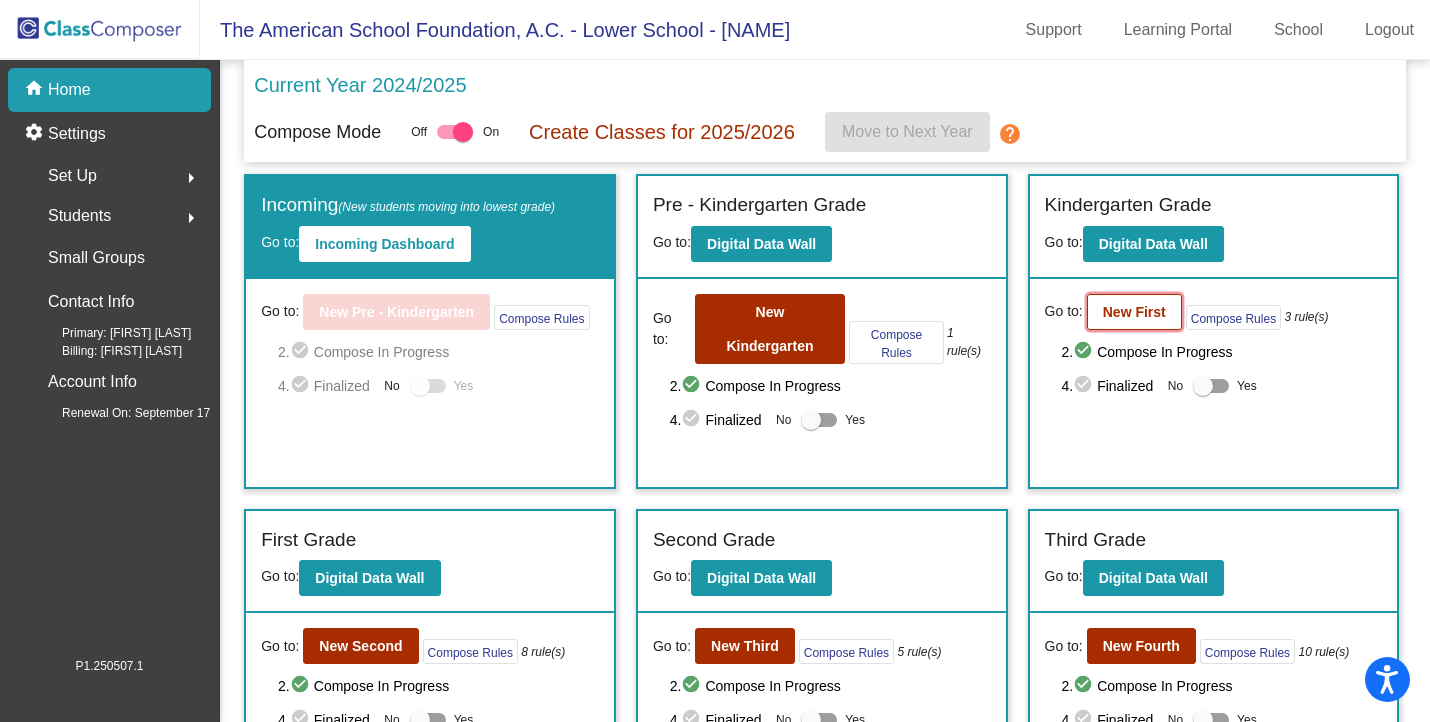 click on "New First" 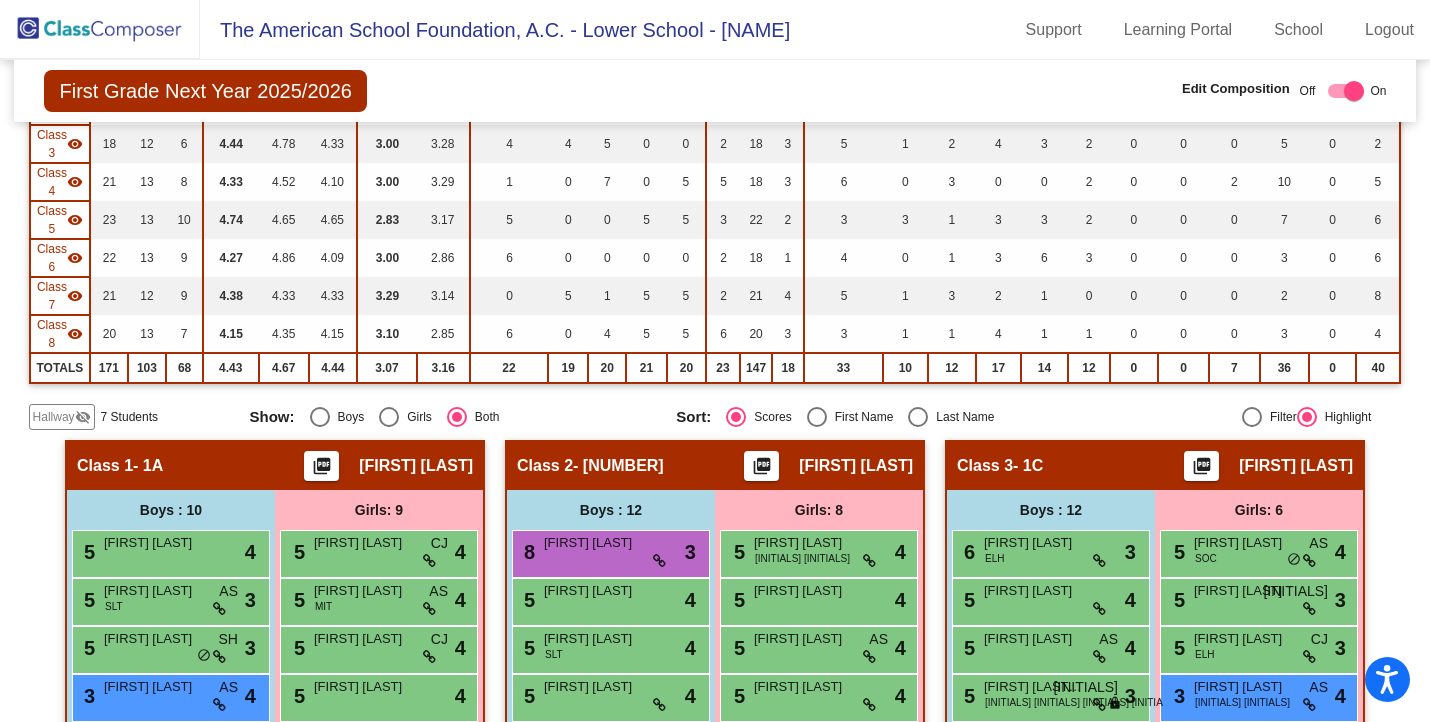 scroll, scrollTop: 81, scrollLeft: 0, axis: vertical 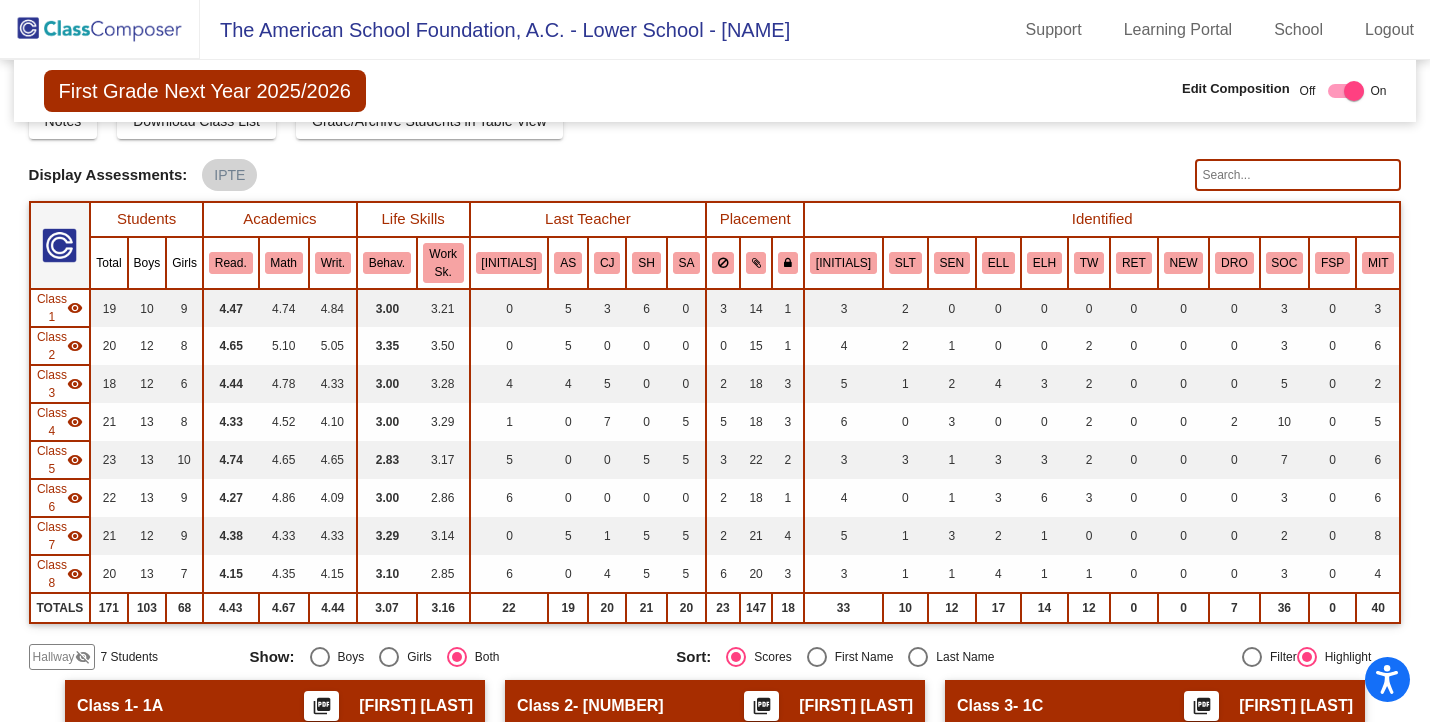 click on "picture_as_pdf" 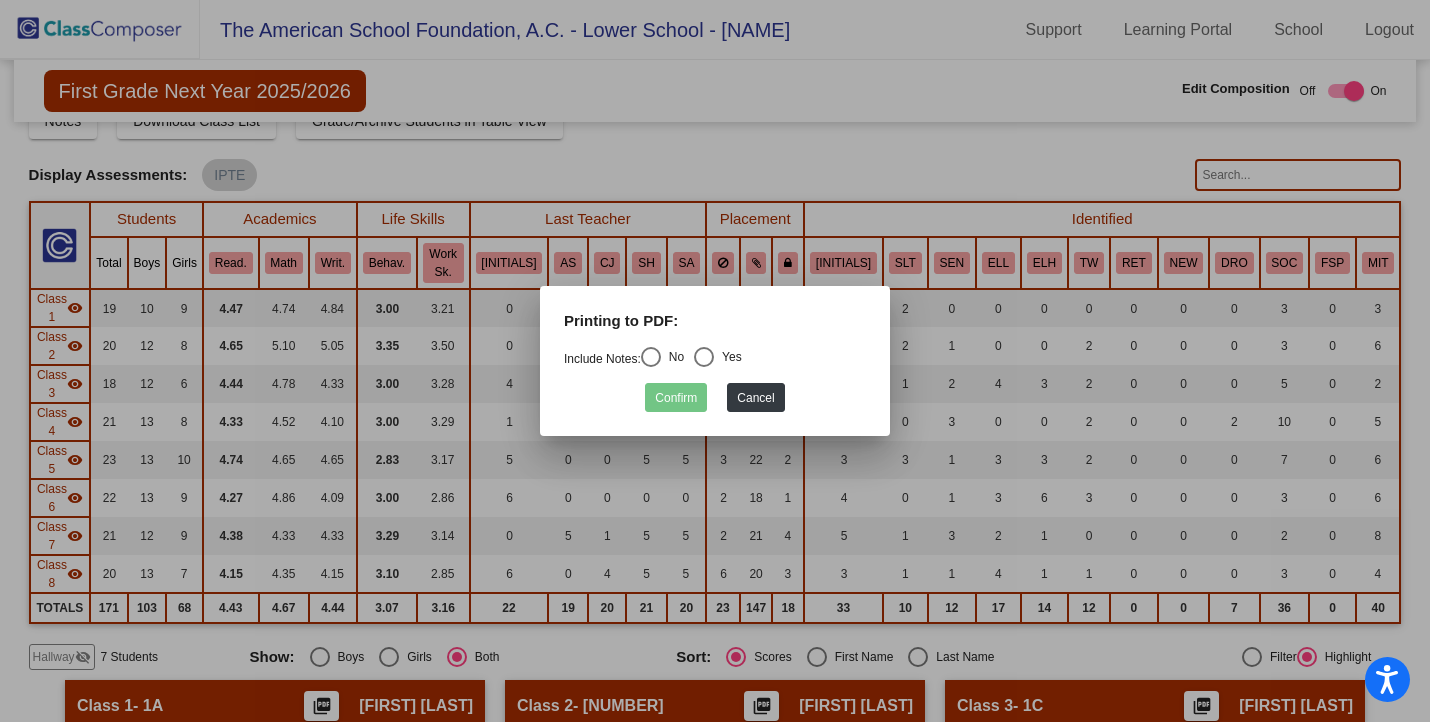 click on "Yes" at bounding box center [718, 360] 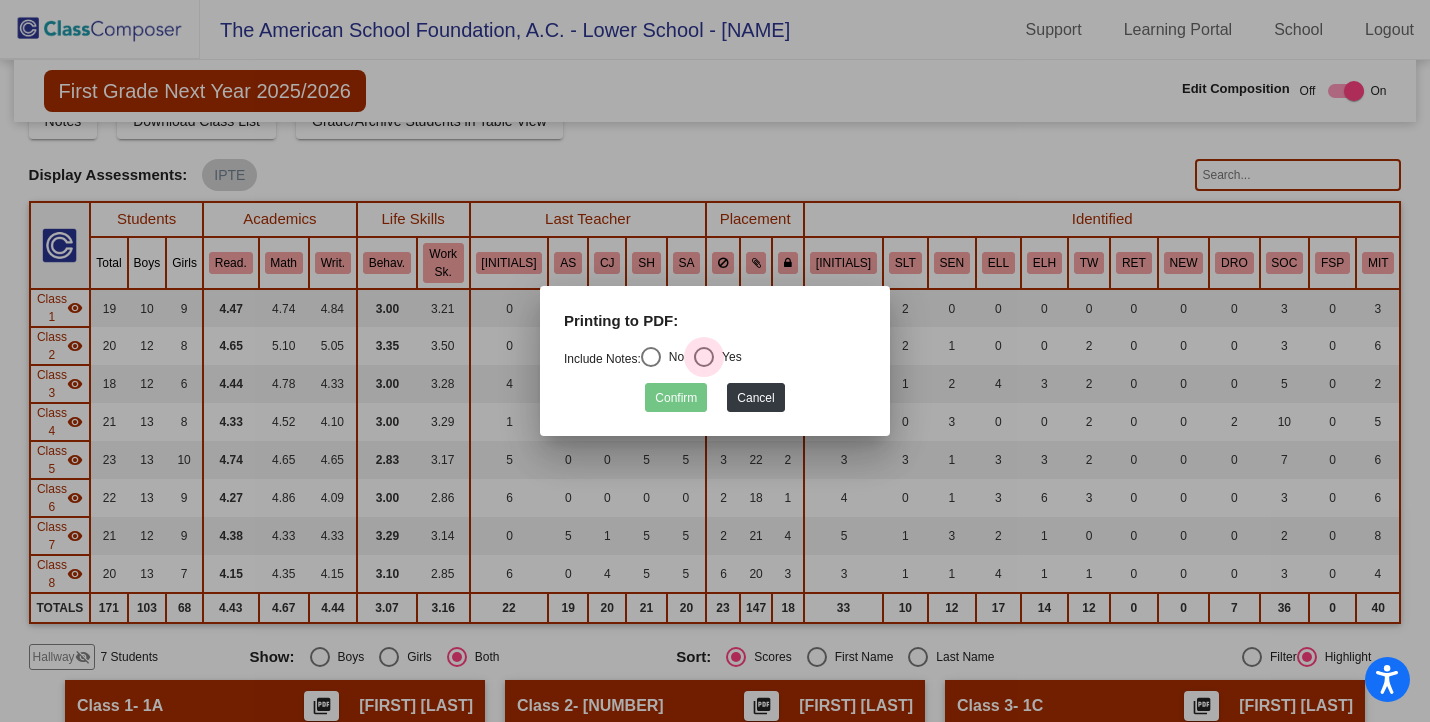 click at bounding box center [704, 357] 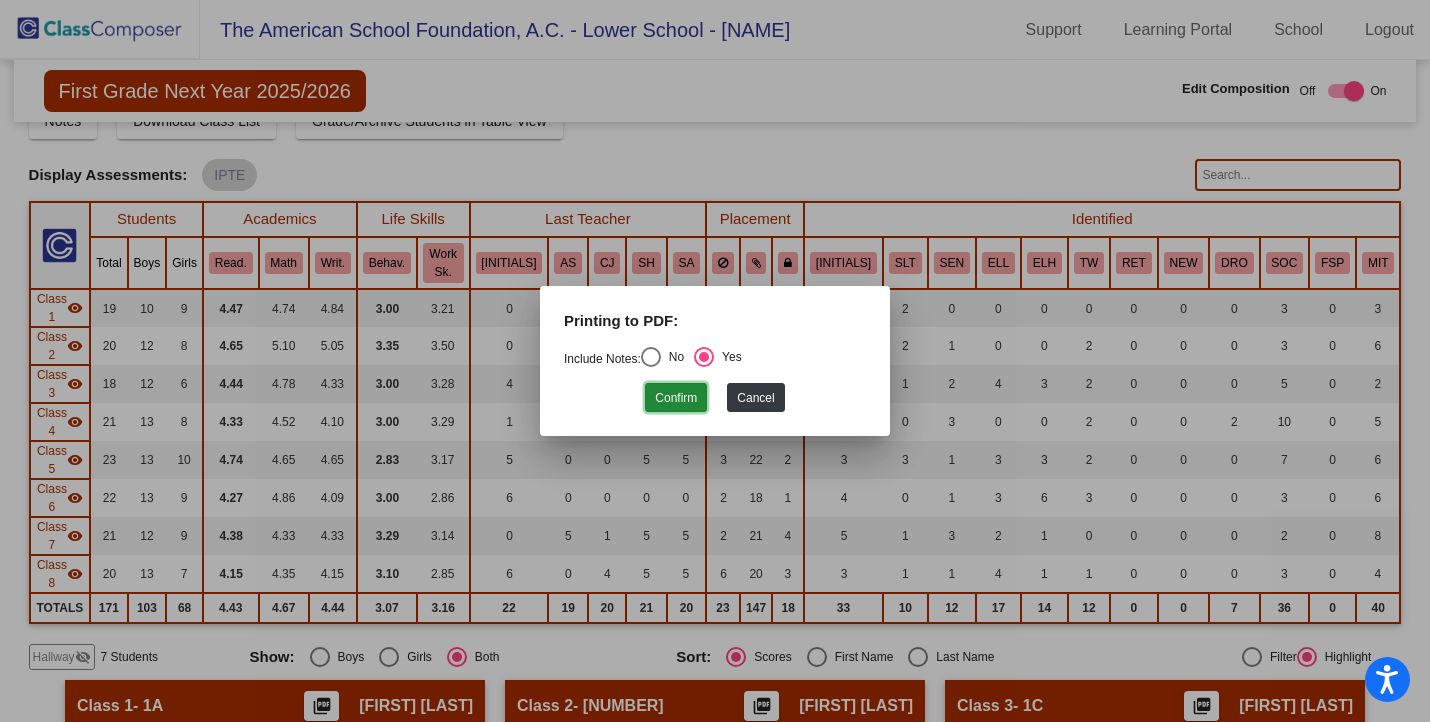 click on "Confirm" at bounding box center (676, 397) 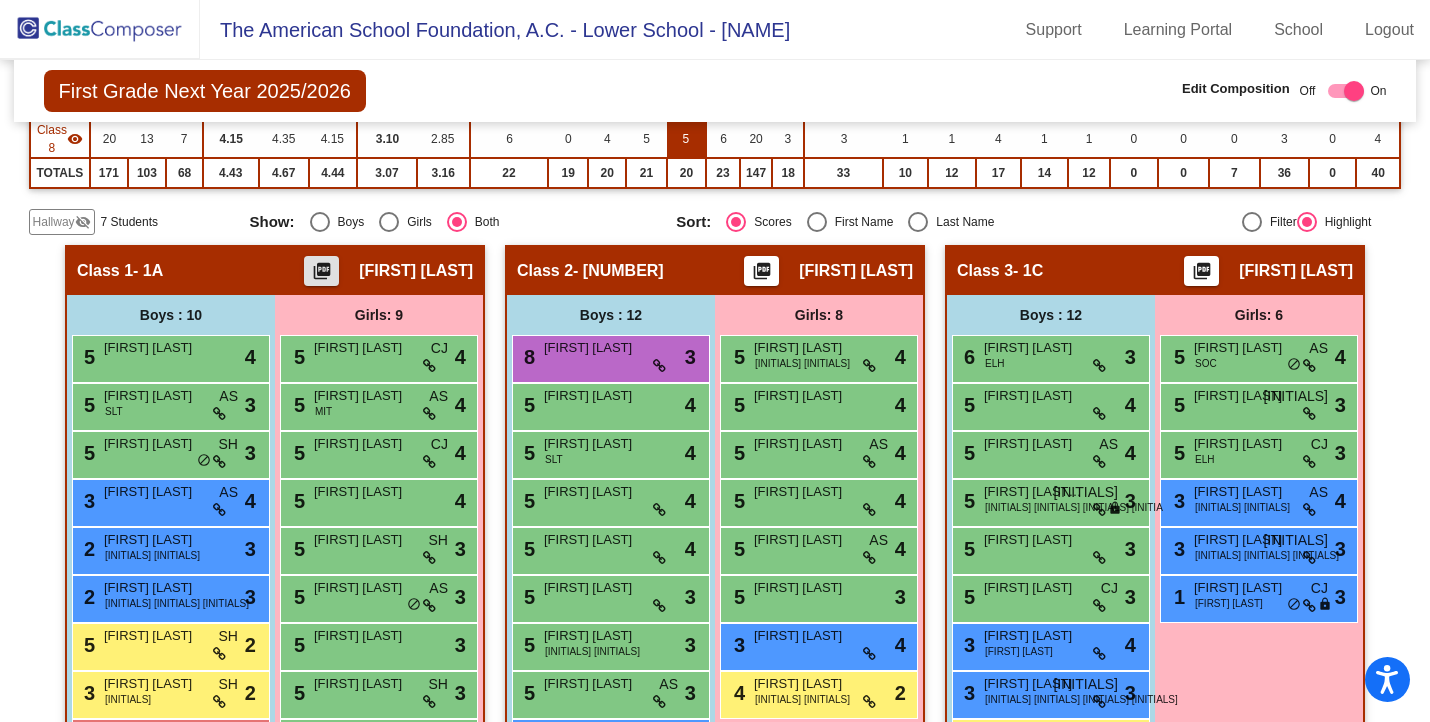 scroll, scrollTop: 699, scrollLeft: 0, axis: vertical 